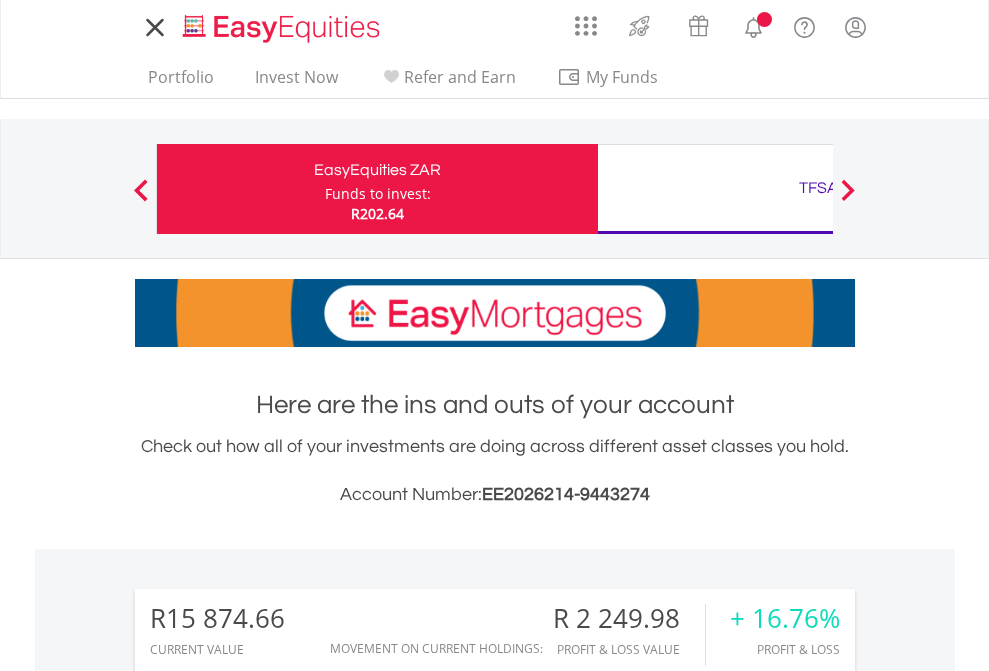 scroll, scrollTop: 0, scrollLeft: 0, axis: both 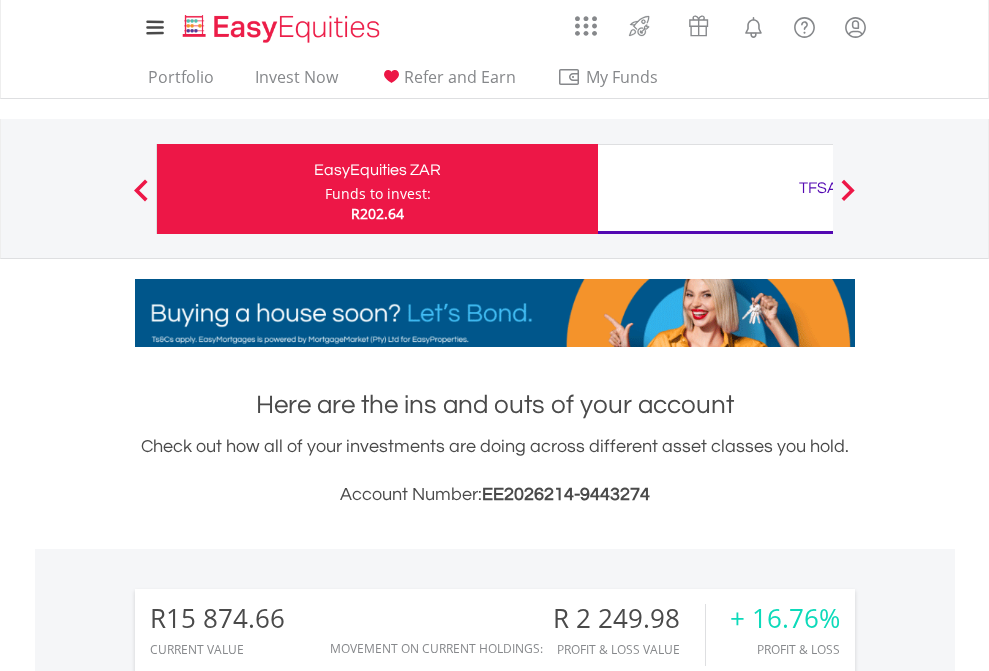 click on "Funds to invest:" at bounding box center (378, 194) 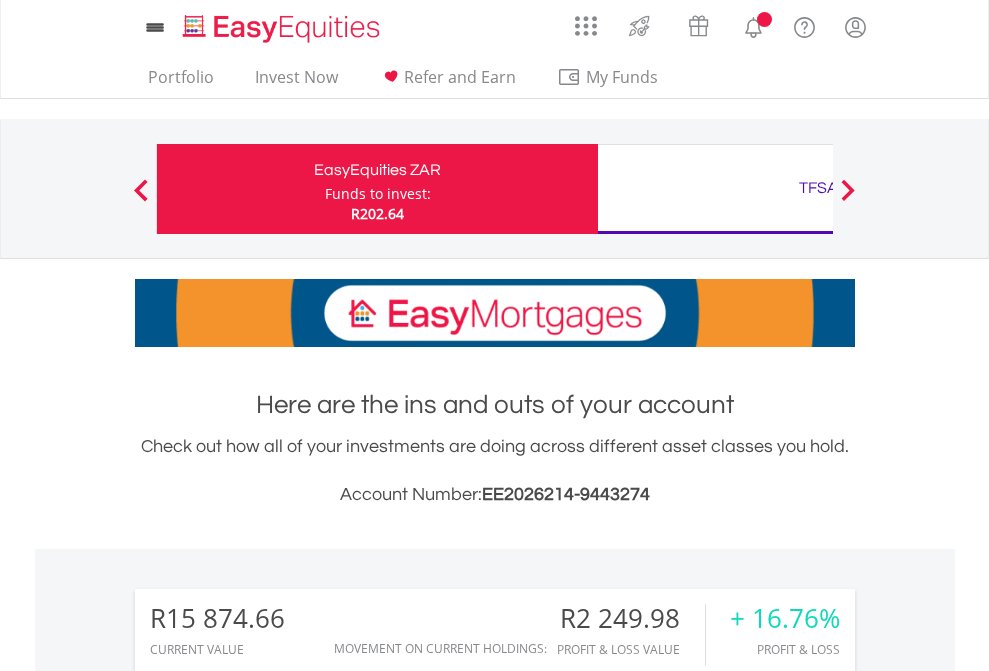 scroll, scrollTop: 0, scrollLeft: 0, axis: both 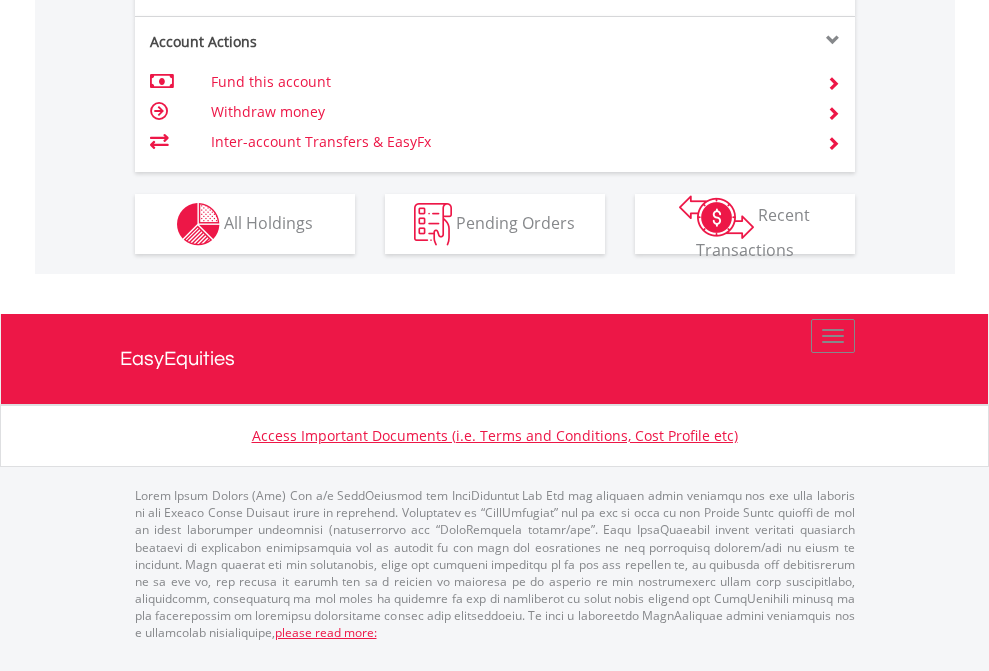 click on "Investment types" at bounding box center (706, -337) 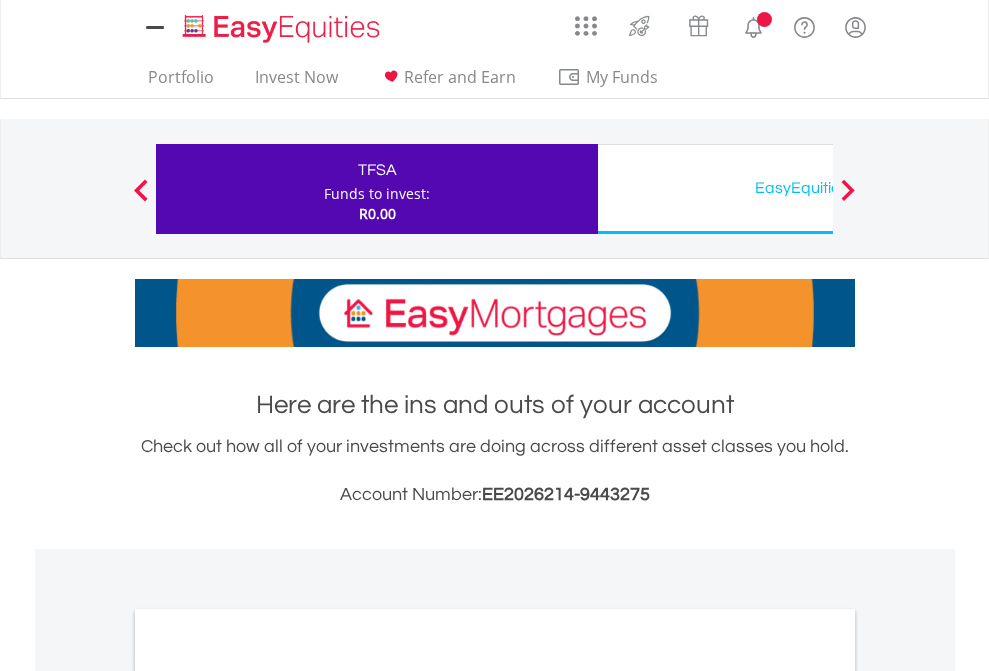 scroll, scrollTop: 0, scrollLeft: 0, axis: both 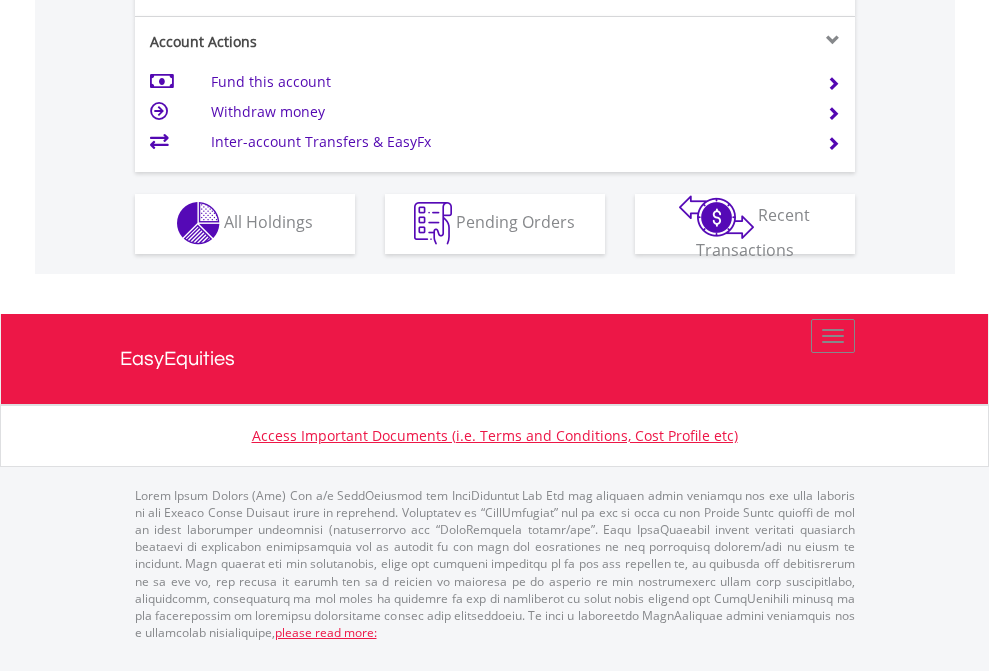 click on "Investment types" at bounding box center [706, -353] 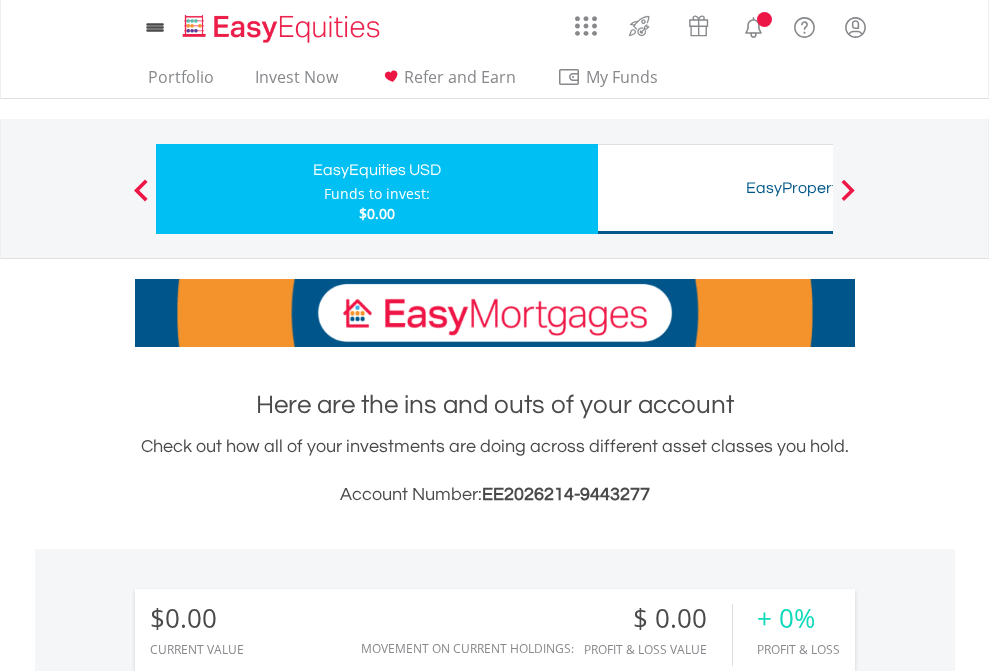 scroll, scrollTop: 0, scrollLeft: 0, axis: both 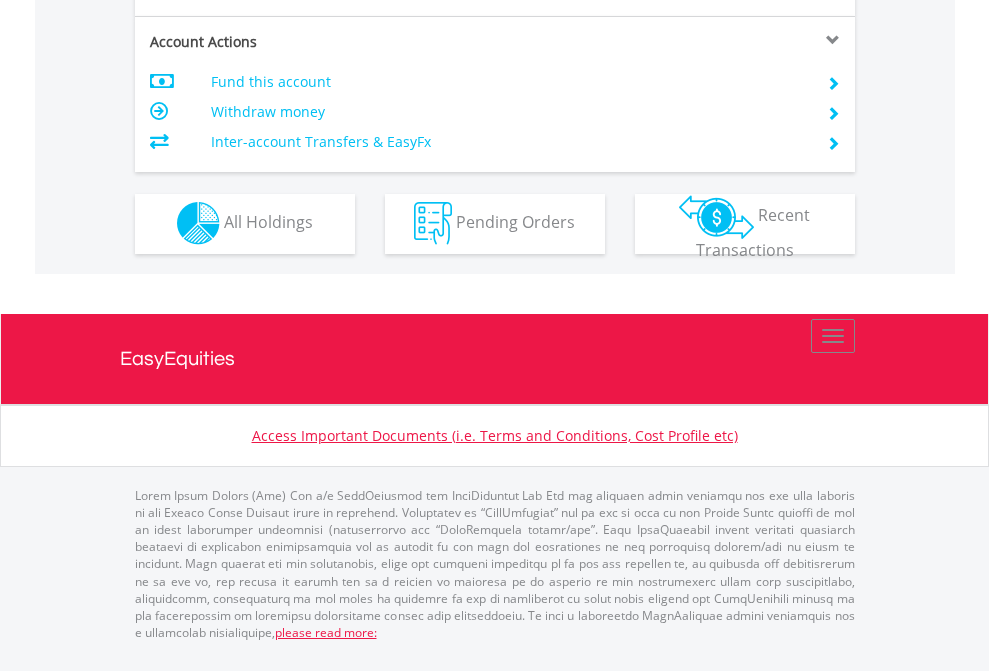 click on "Investment types" at bounding box center [706, -353] 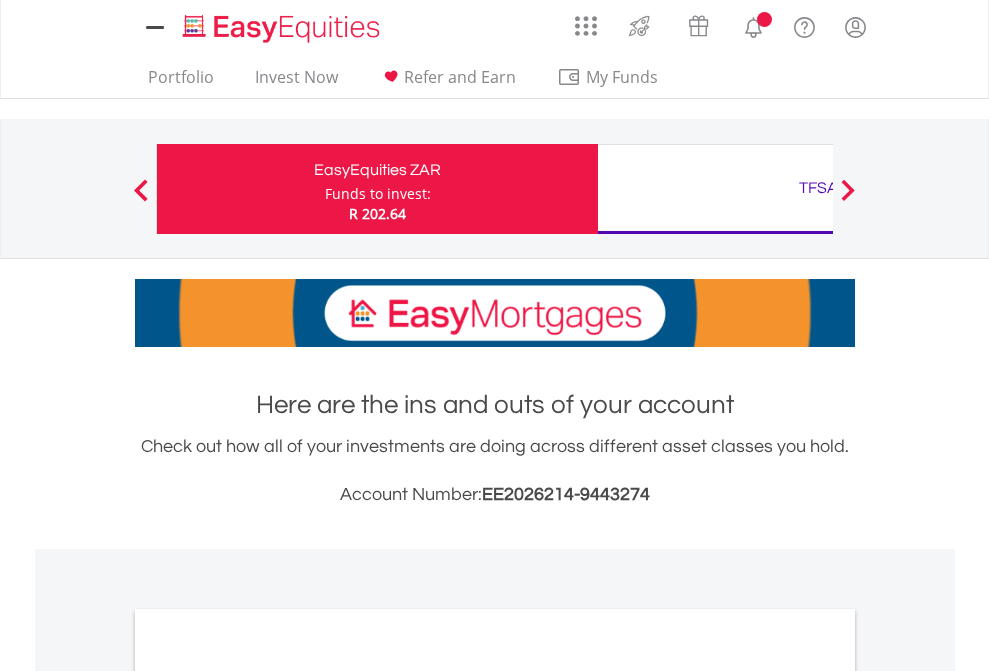 scroll, scrollTop: 0, scrollLeft: 0, axis: both 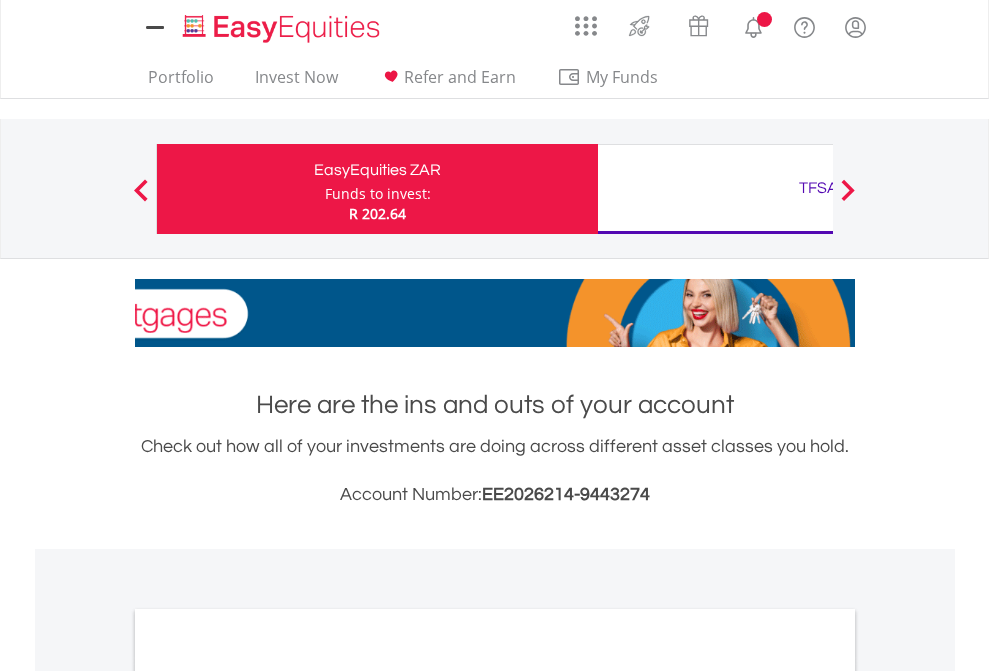 click on "All Holdings" at bounding box center (268, 1096) 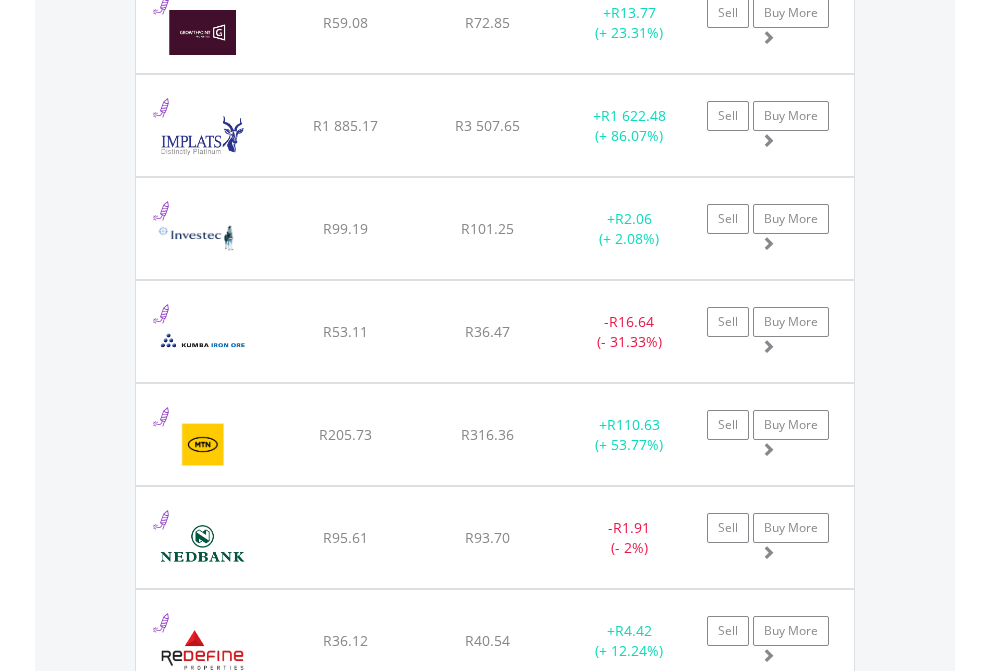 scroll, scrollTop: 2385, scrollLeft: 0, axis: vertical 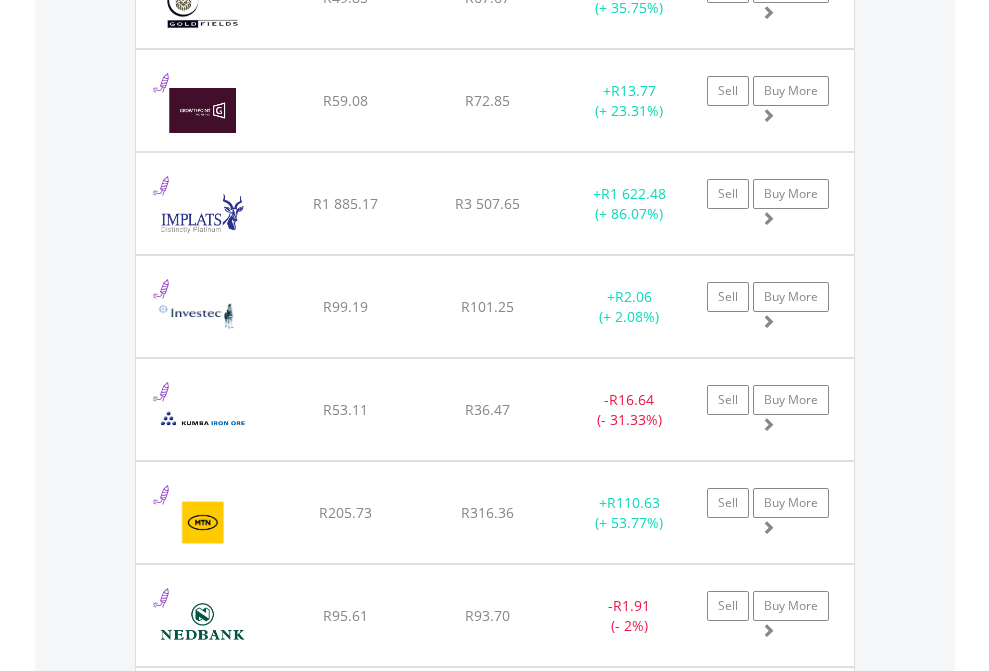 click on "TFSA" at bounding box center (818, -2197) 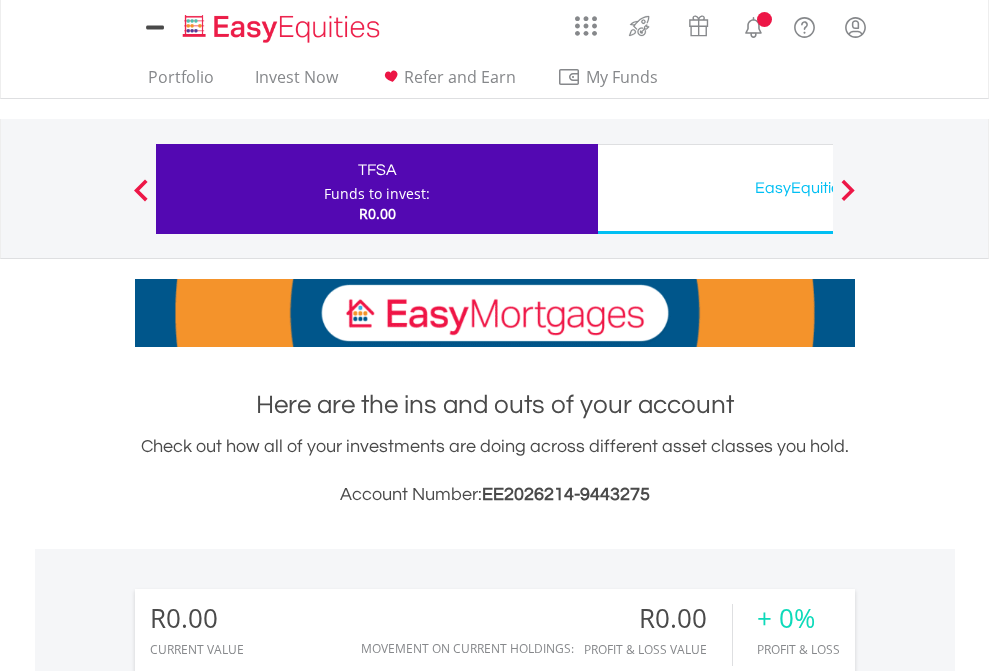 scroll, scrollTop: 1486, scrollLeft: 0, axis: vertical 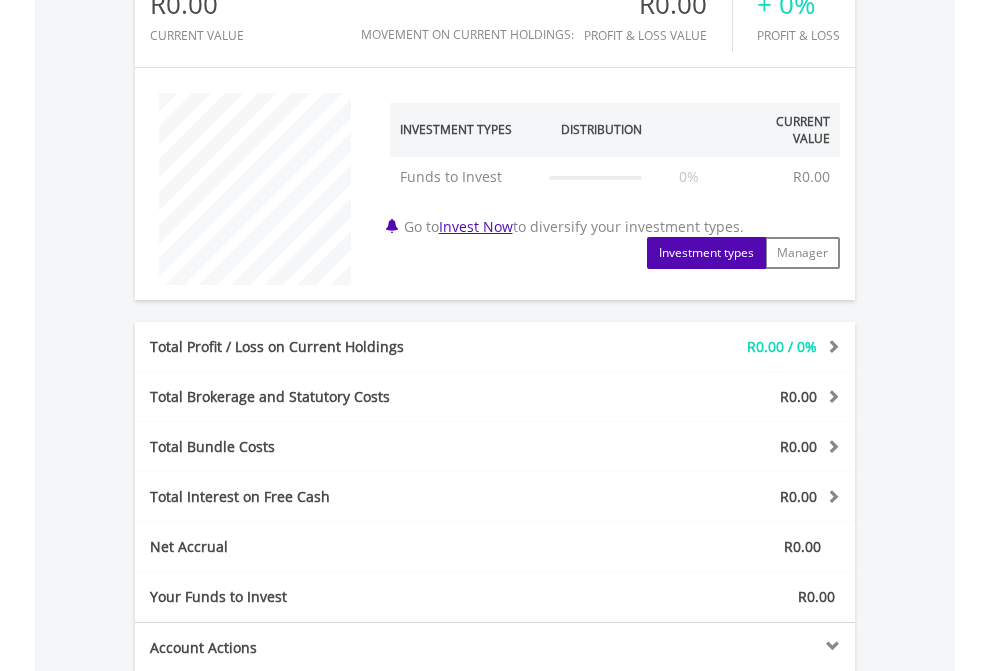 click on "All Holdings" at bounding box center [268, 828] 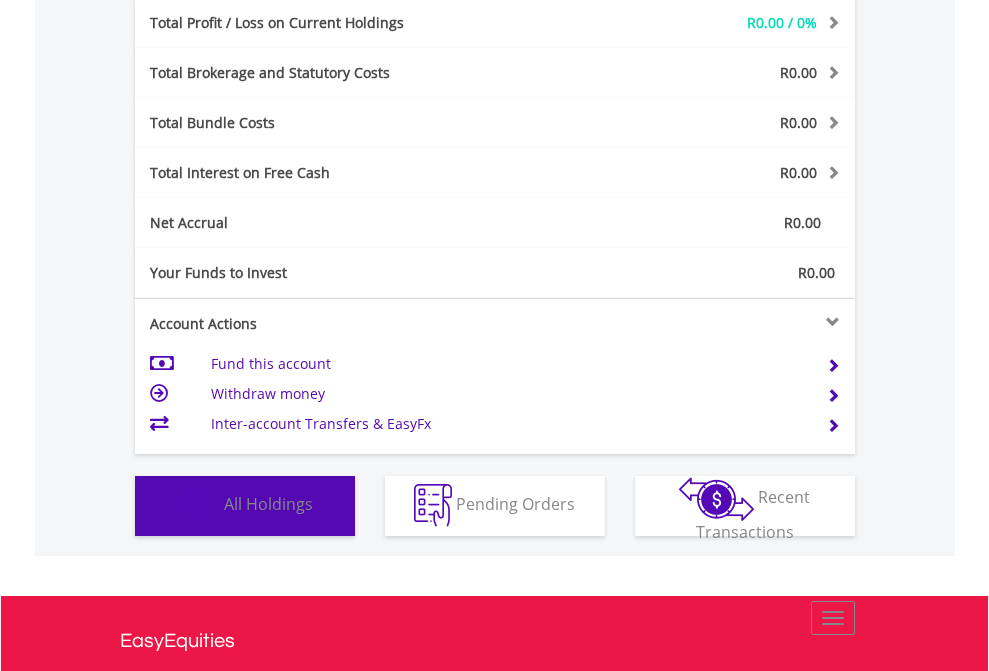 scroll, scrollTop: 999808, scrollLeft: 999687, axis: both 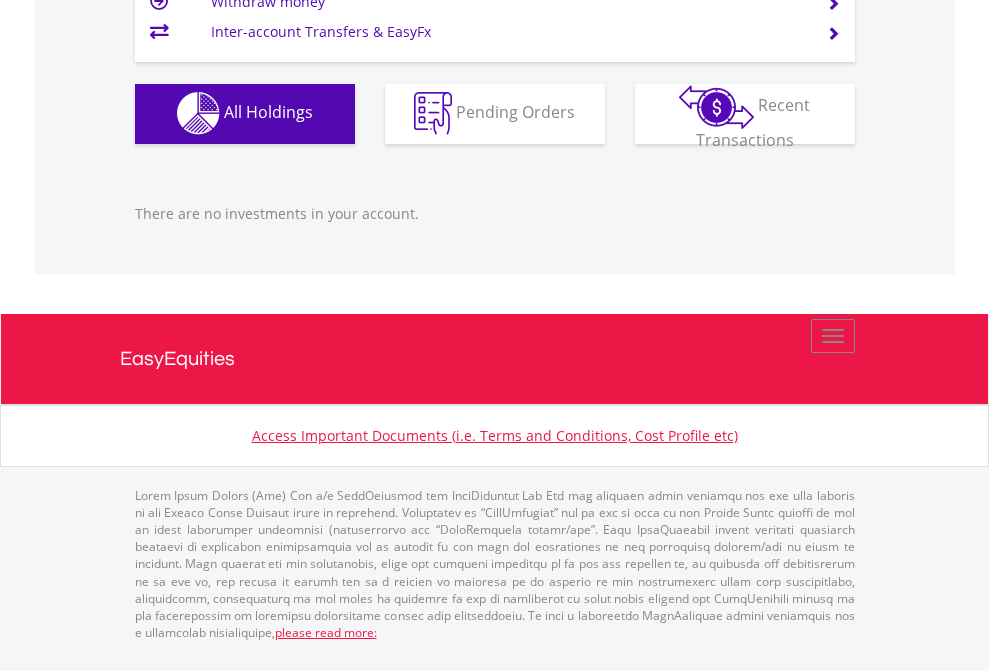 click on "EasyEquities USD" at bounding box center [818, -1142] 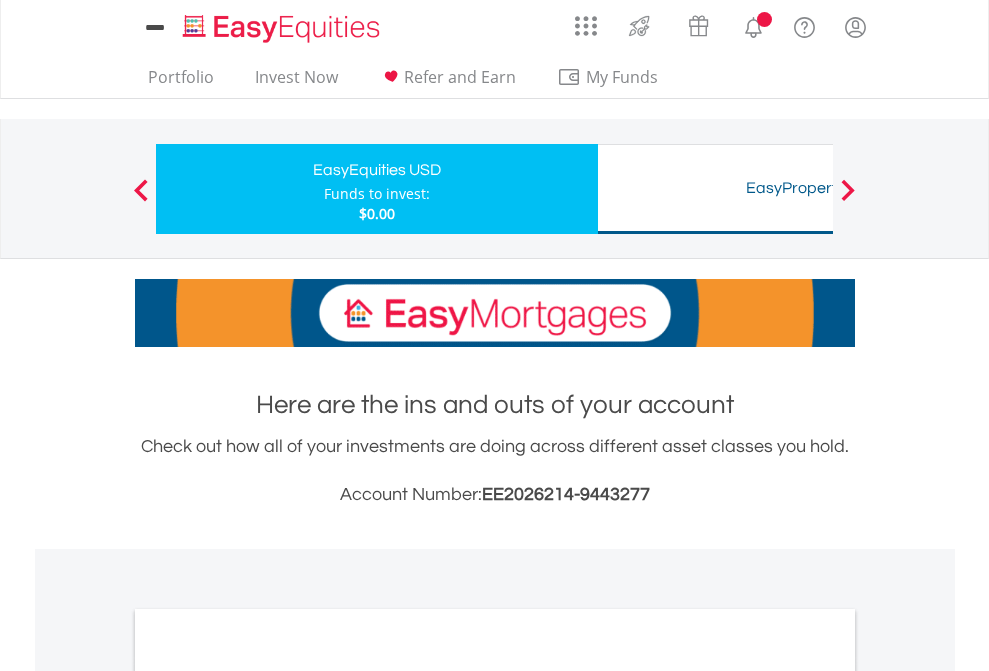 scroll, scrollTop: 1202, scrollLeft: 0, axis: vertical 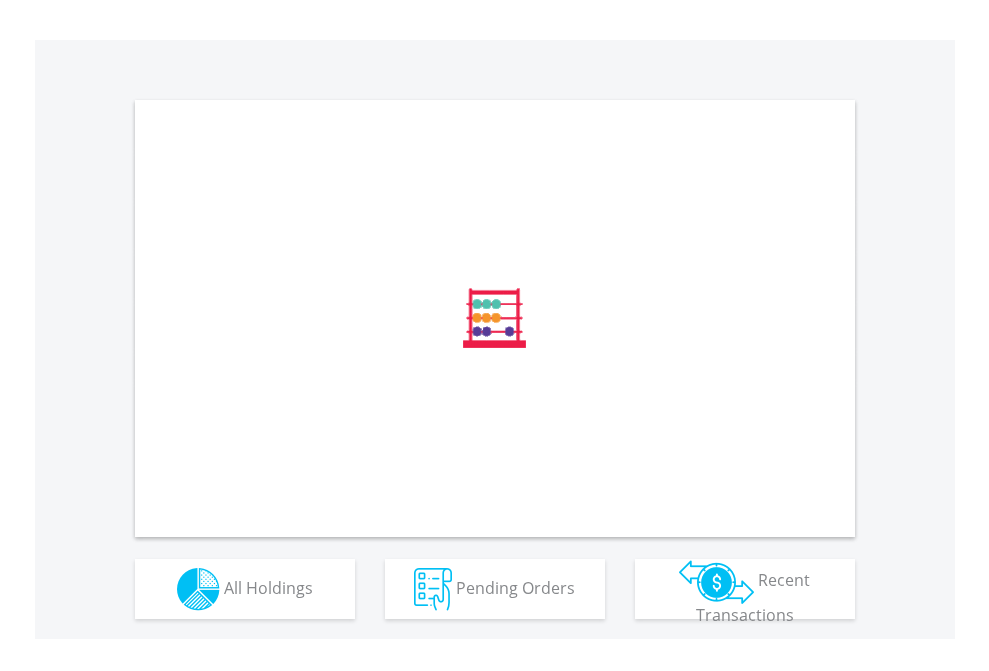 click on "All Holdings" at bounding box center (268, 587) 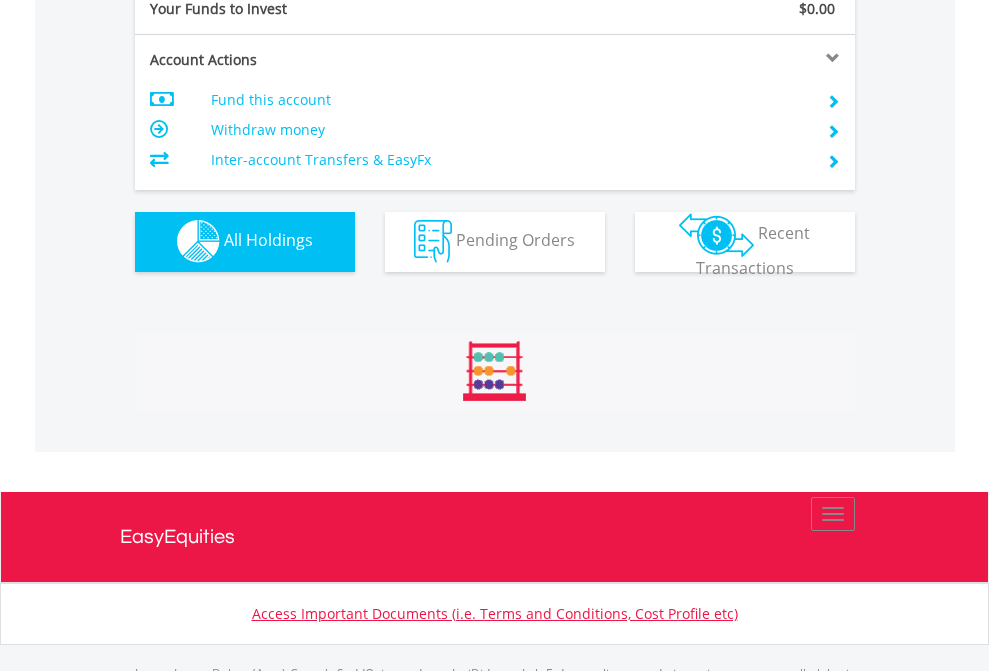 scroll, scrollTop: 999808, scrollLeft: 999687, axis: both 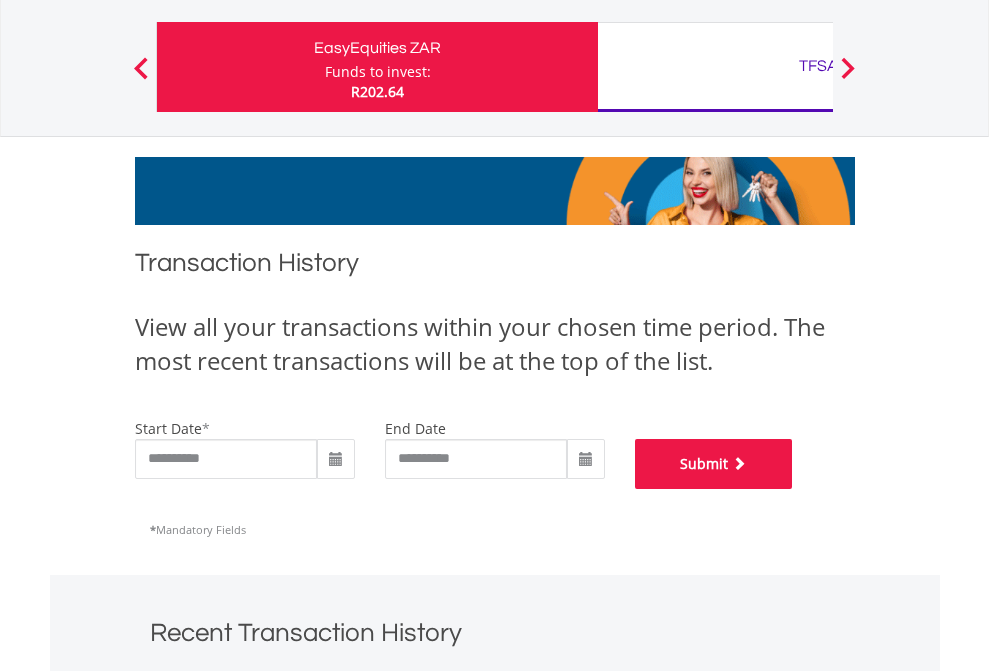 click on "Submit" at bounding box center [714, 464] 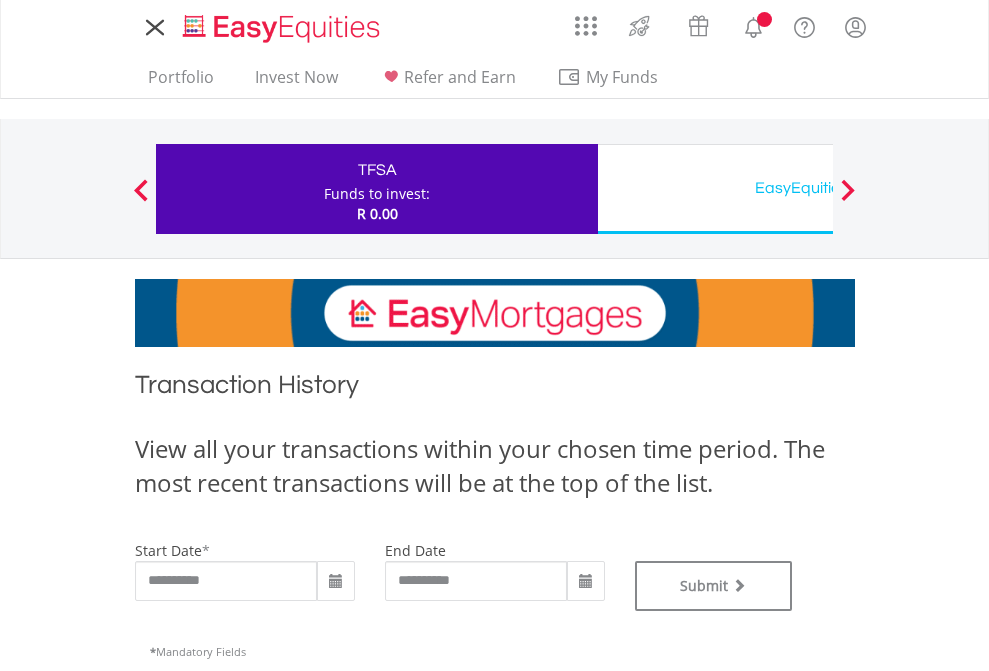 scroll, scrollTop: 0, scrollLeft: 0, axis: both 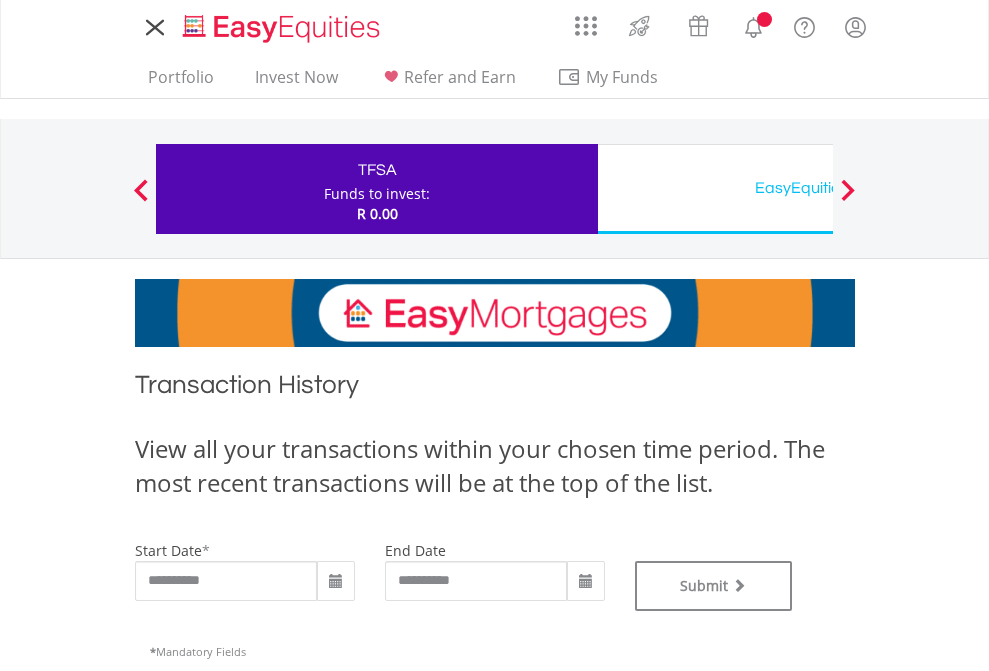 type on "**********" 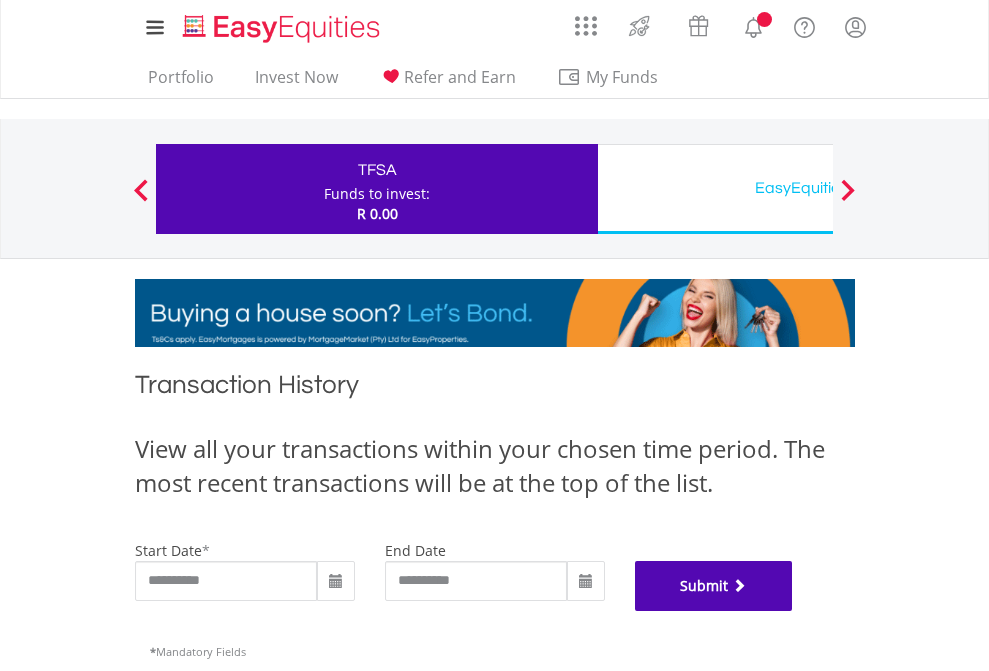 click on "Submit" at bounding box center [714, 586] 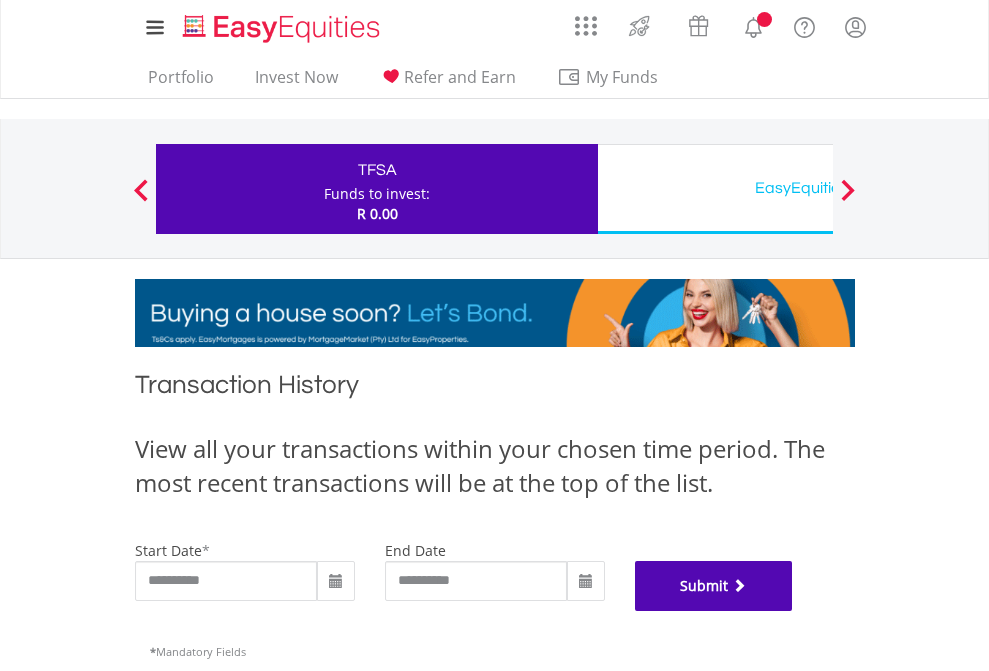 scroll, scrollTop: 811, scrollLeft: 0, axis: vertical 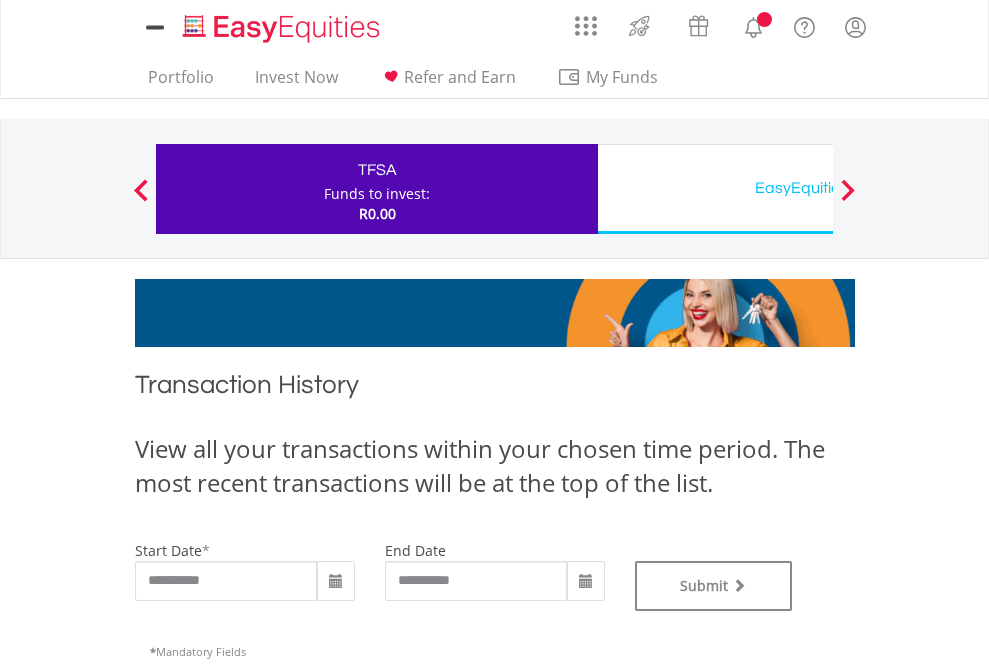 click on "EasyEquities USD" at bounding box center (818, 188) 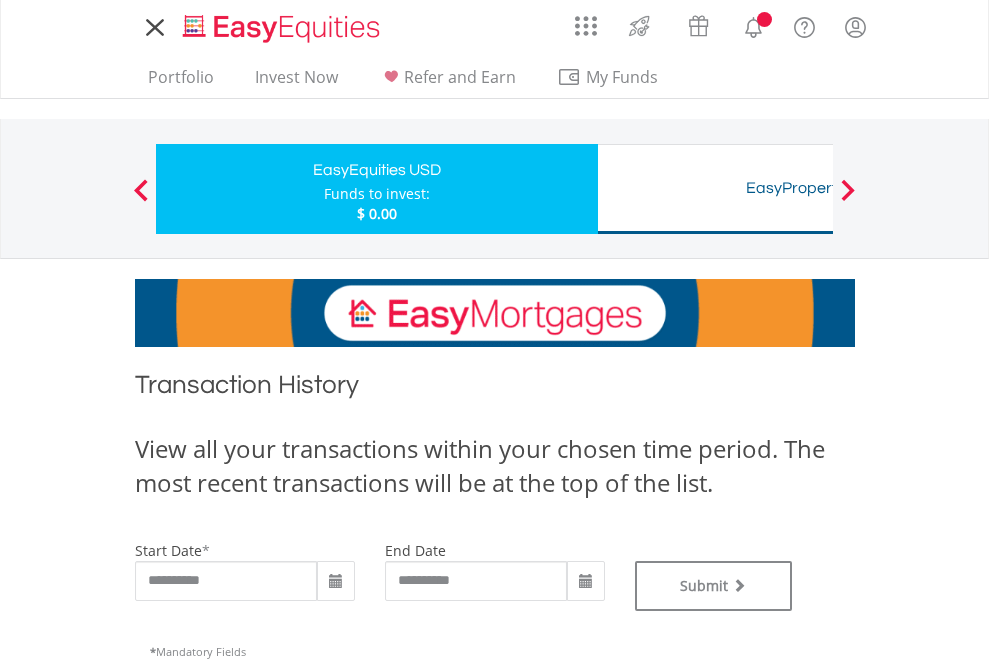 scroll, scrollTop: 0, scrollLeft: 0, axis: both 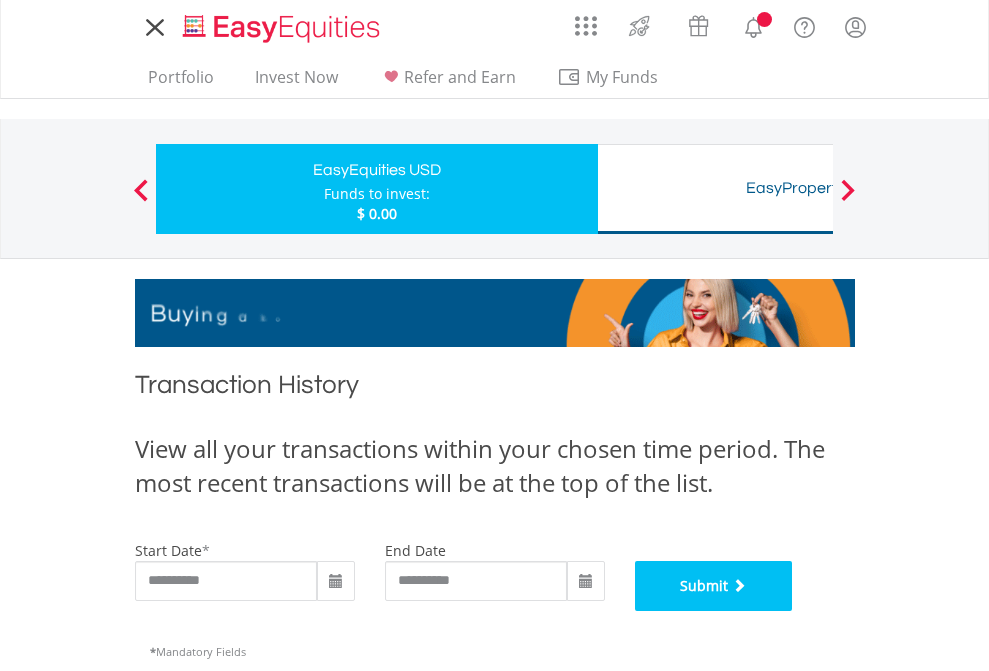 click on "Submit" at bounding box center [714, 586] 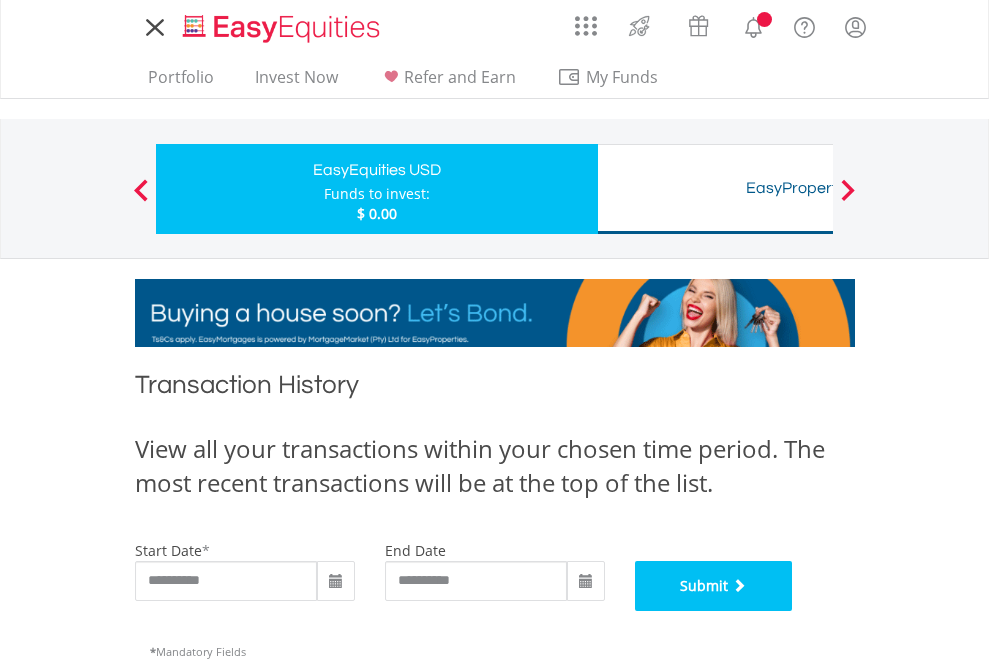 scroll, scrollTop: 811, scrollLeft: 0, axis: vertical 